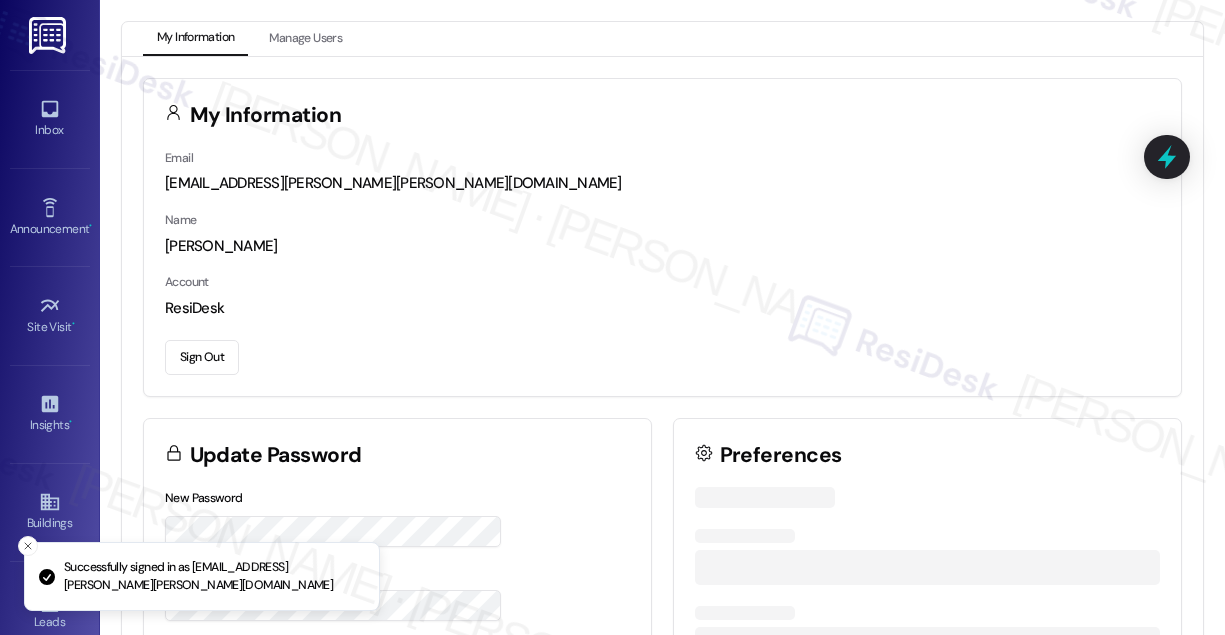 scroll, scrollTop: 0, scrollLeft: 0, axis: both 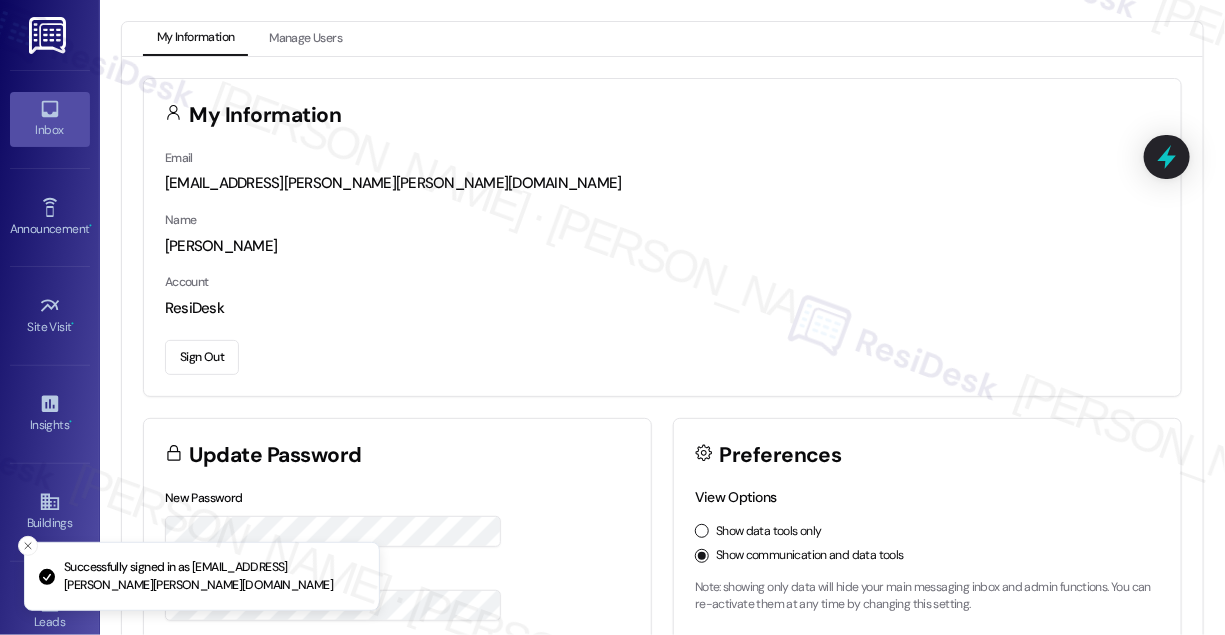 click on "Inbox" at bounding box center (50, 130) 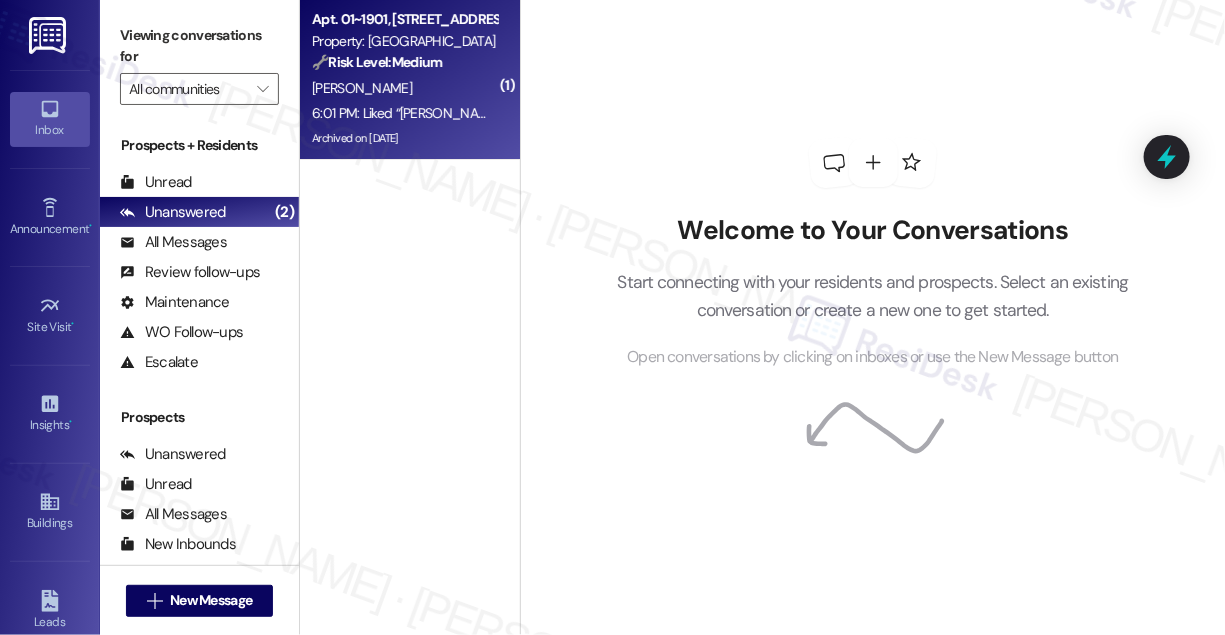 click on "Property: [GEOGRAPHIC_DATA]" at bounding box center [404, 41] 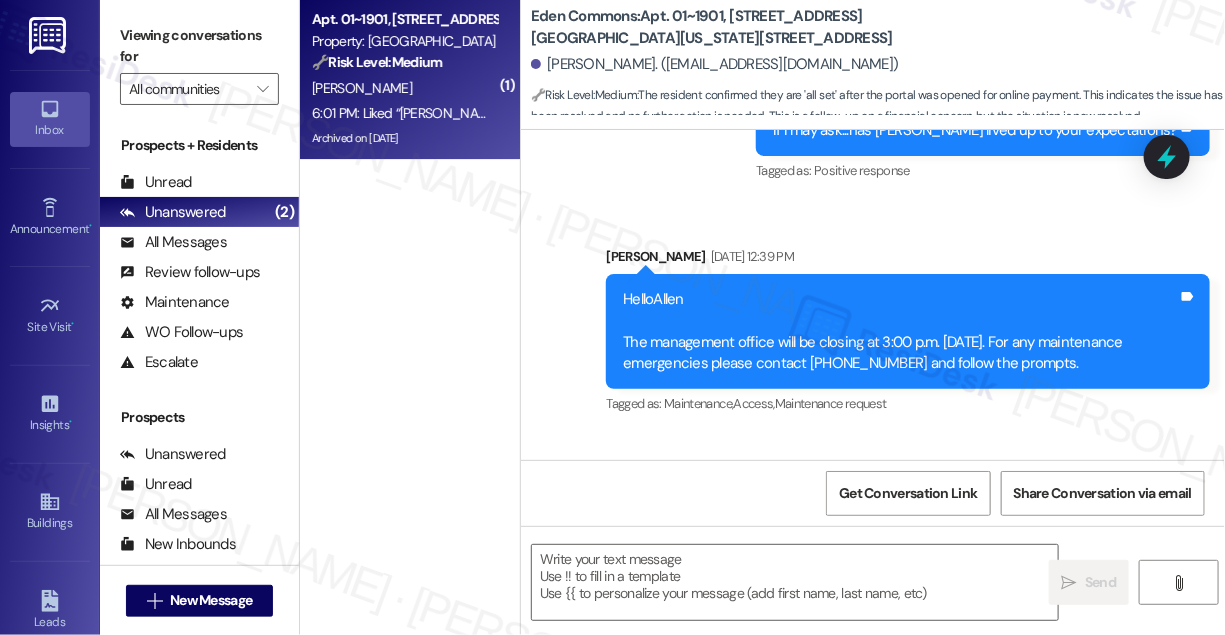 scroll, scrollTop: 9773, scrollLeft: 0, axis: vertical 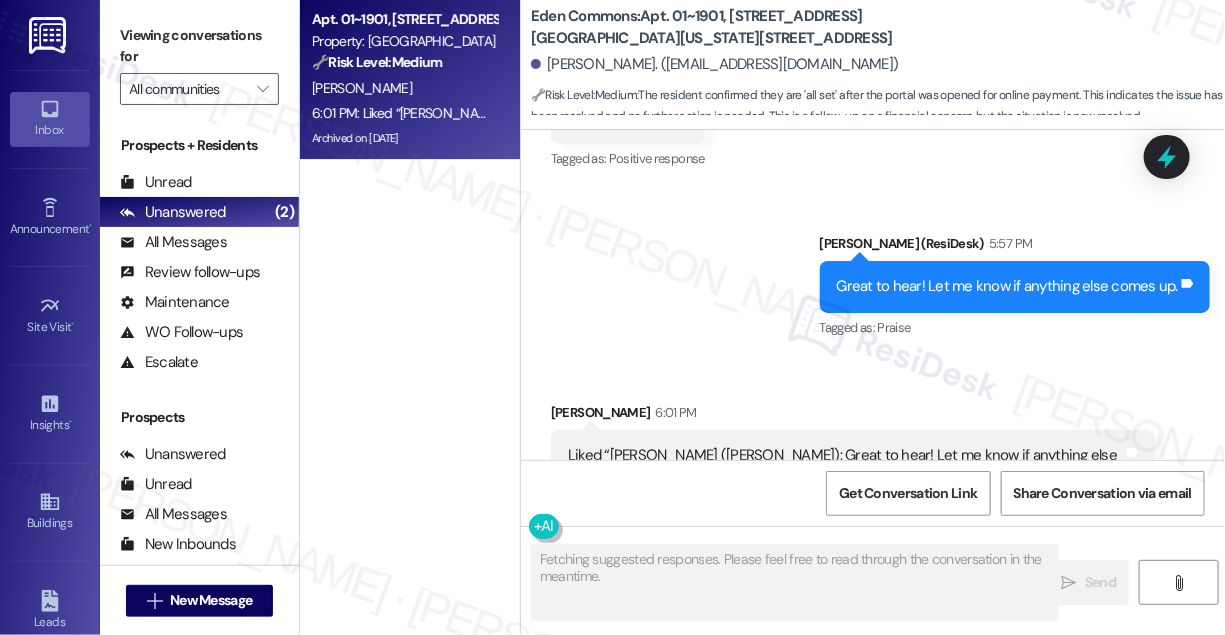 click on "Liked “[PERSON_NAME] ([PERSON_NAME]): Great to hear! Let me know if anything else comes up.”" at bounding box center [845, 466] 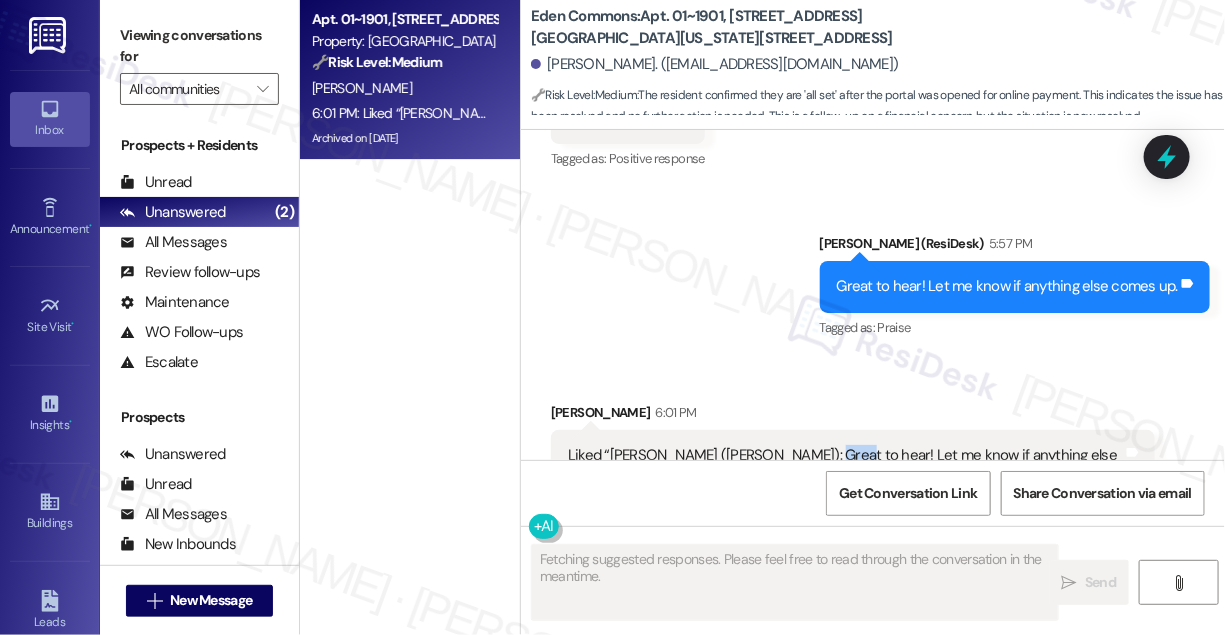 click on "Liked “[PERSON_NAME] ([PERSON_NAME]): Great to hear! Let me know if anything else comes up.”" at bounding box center [845, 466] 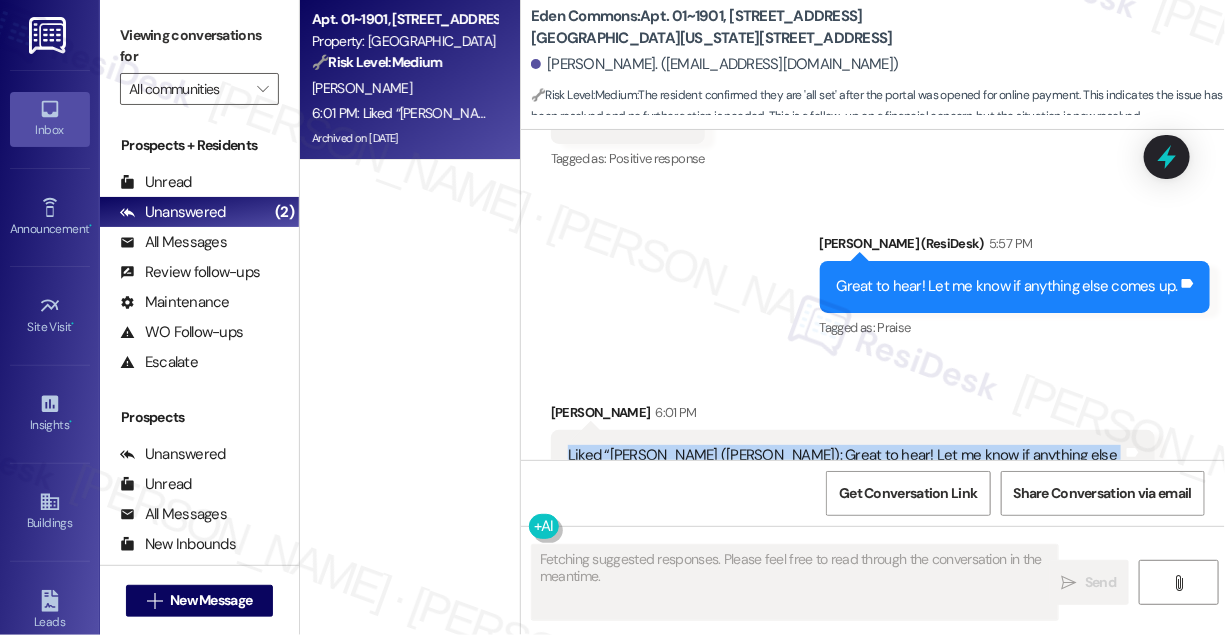 click on "Liked “[PERSON_NAME] ([PERSON_NAME]): Great to hear! Let me know if anything else comes up.”" at bounding box center (845, 466) 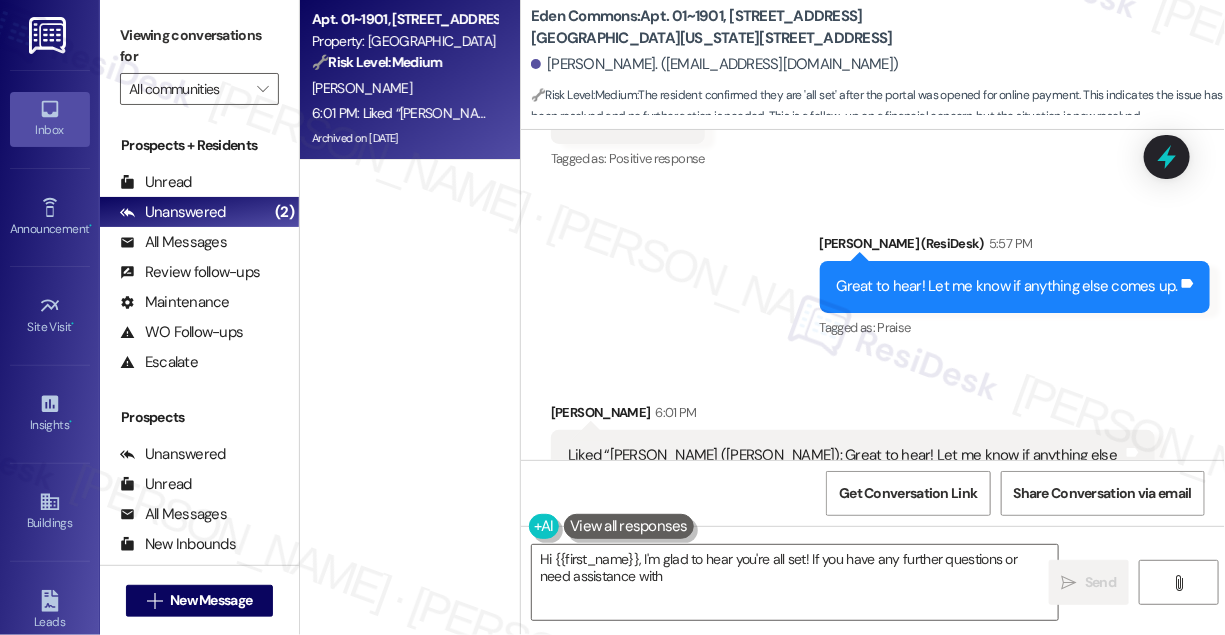 click on "Great to hear! Let me know if anything else comes up." at bounding box center (1007, 286) 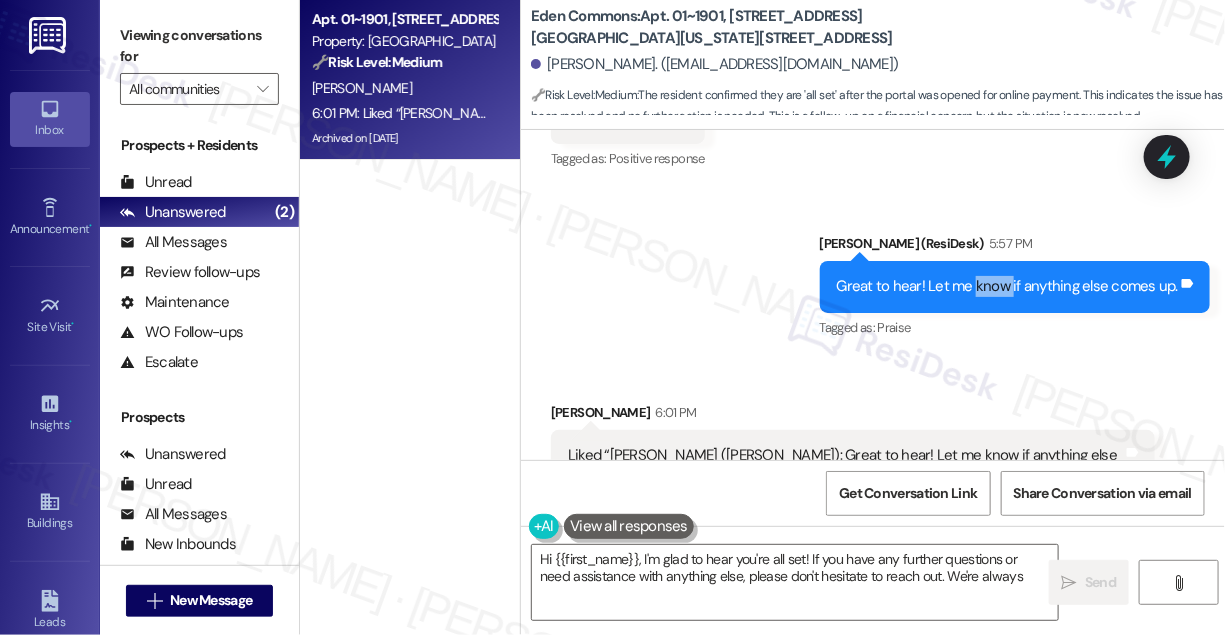 click on "Great to hear! Let me know if anything else comes up." at bounding box center (1007, 286) 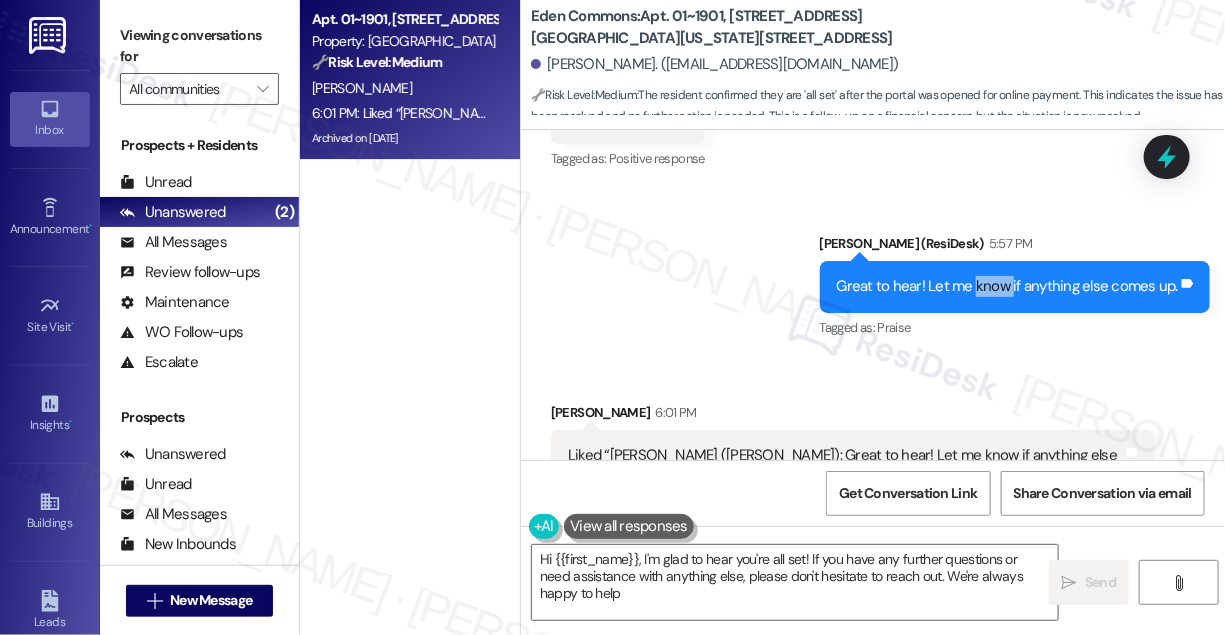 type on "Hi {{first_name}}, I'm glad to hear you're all set! If you have any further questions or need assistance with anything else, please don't hesitate to reach out. We're always happy to help!" 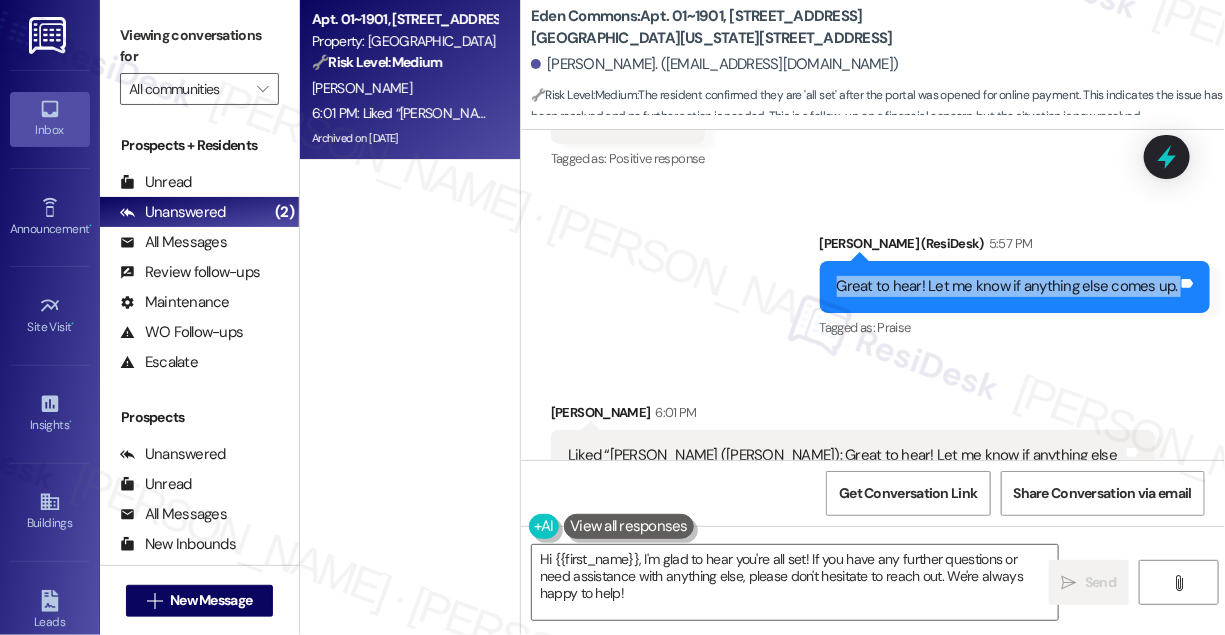 click on "Great to hear! Let me know if anything else comes up." at bounding box center (1007, 286) 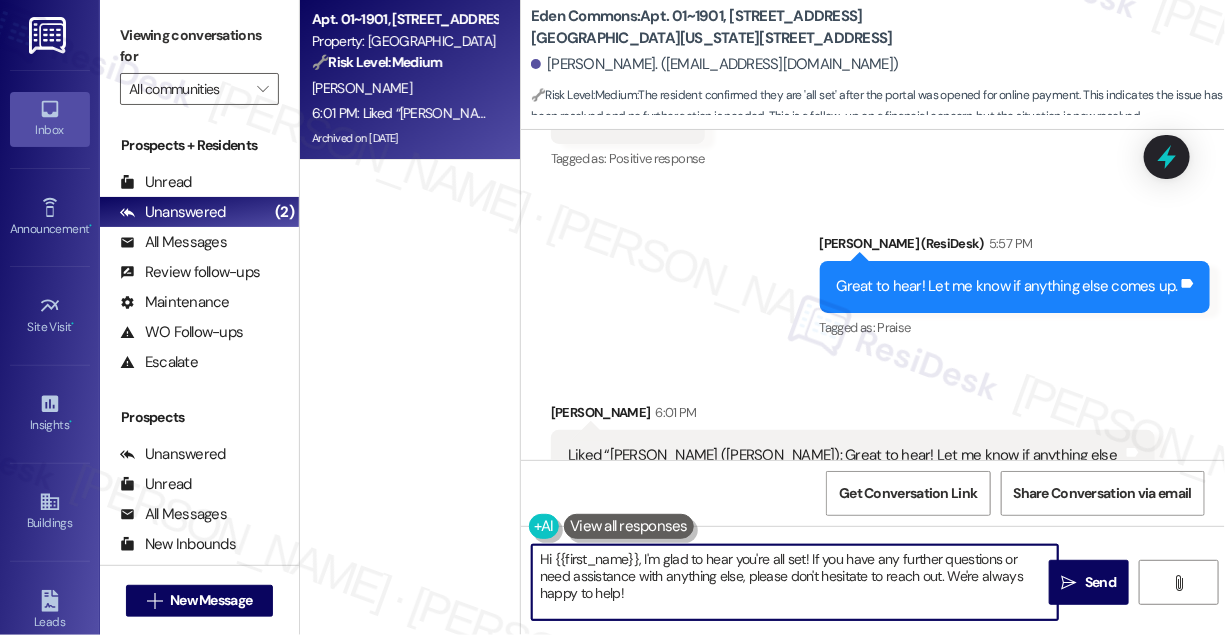 click on "Hi {{first_name}}, I'm glad to hear you're all set! If you have any further questions or need assistance with anything else, please don't hesitate to reach out. We're always happy to help!" at bounding box center [795, 582] 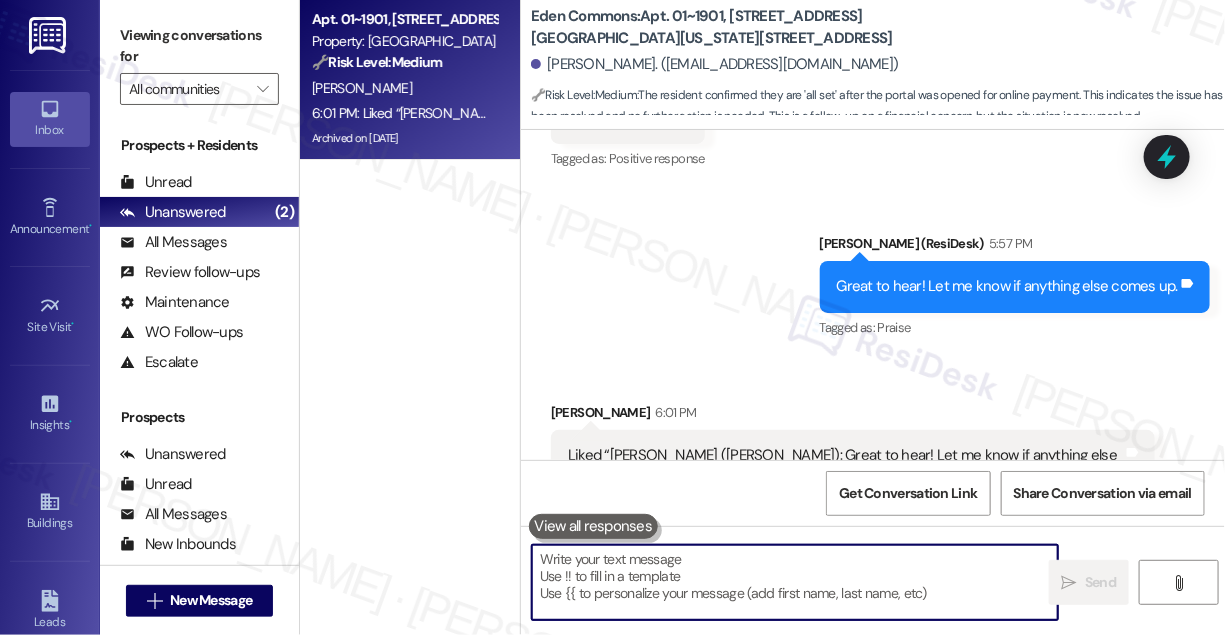 drag, startPoint x: 578, startPoint y: 448, endPoint x: 650, endPoint y: 576, distance: 146.86047 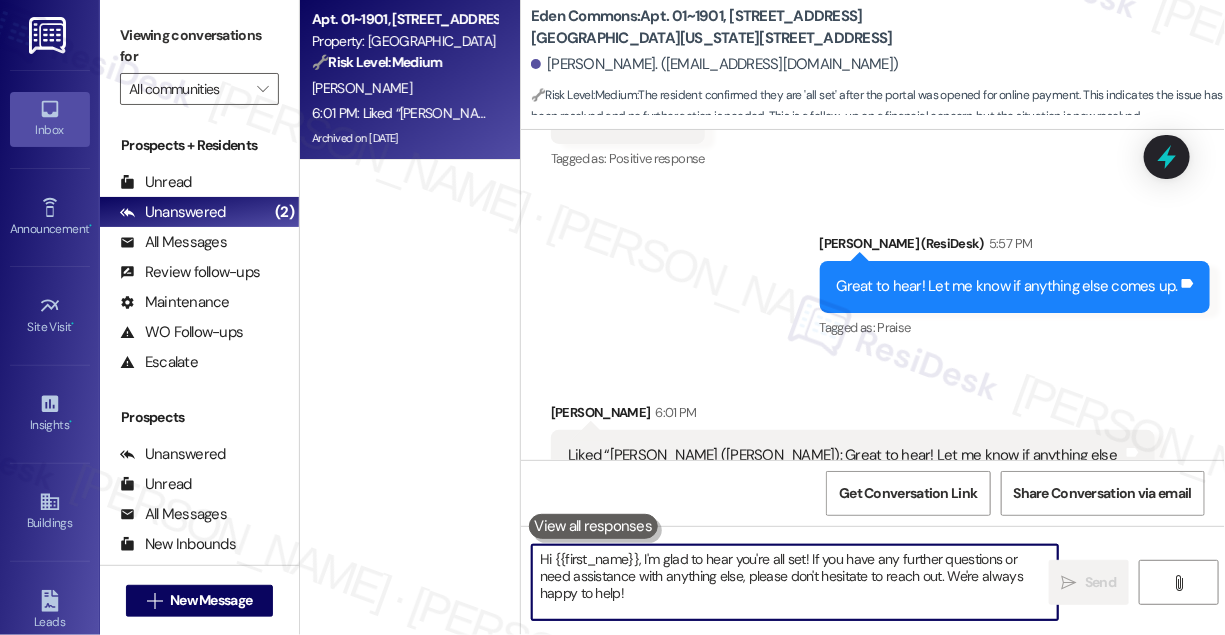 type on "Hi {{first_name}}, I'm glad to hear you're all set! If you have any further questions or need assistance with anything else, please don't hesitate to reach out. We're always happy to help!" 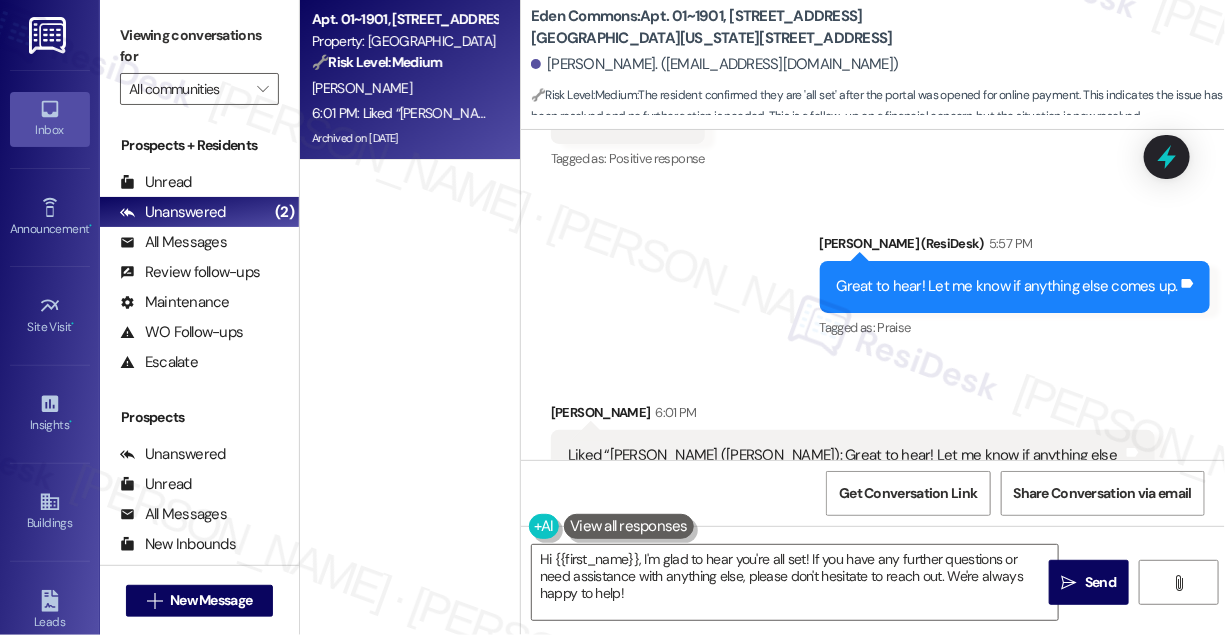 click on "Sent via SMS [PERSON_NAME]   (ResiDesk) 5:57 PM Great to hear! Let me know if anything else comes up. Tags and notes Tagged as:   Praise Click to highlight conversations about Praise" at bounding box center [873, 272] 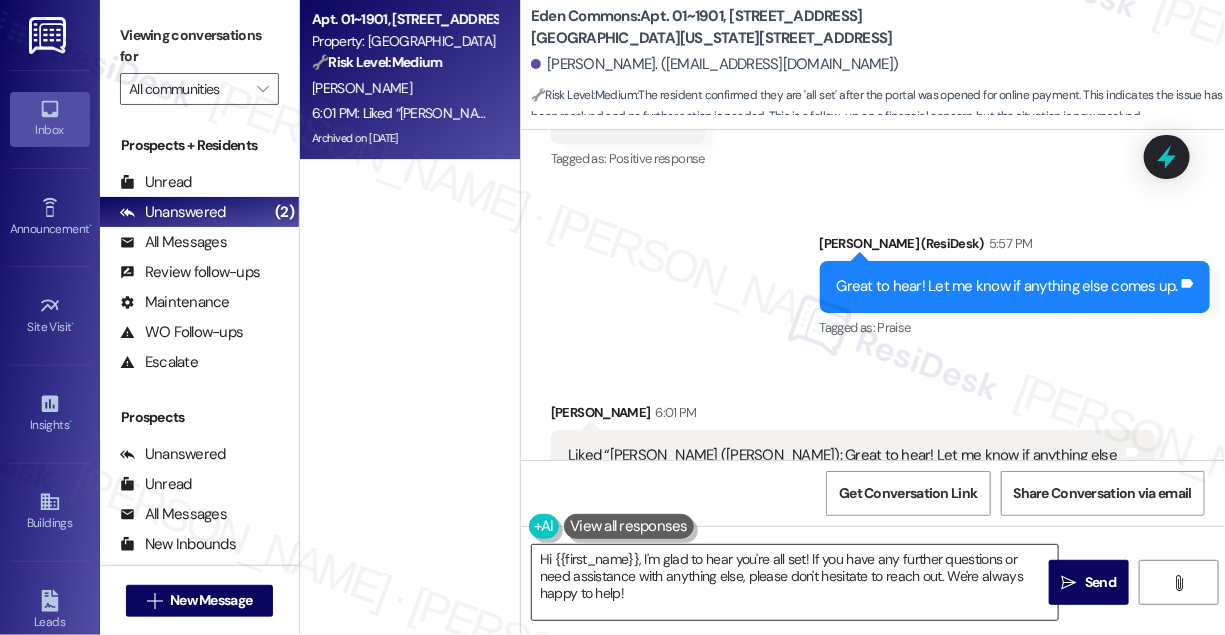 click on "Hi {{first_name}}, I'm glad to hear you're all set! If you have any further questions or need assistance with anything else, please don't hesitate to reach out. We're always happy to help!" at bounding box center (795, 582) 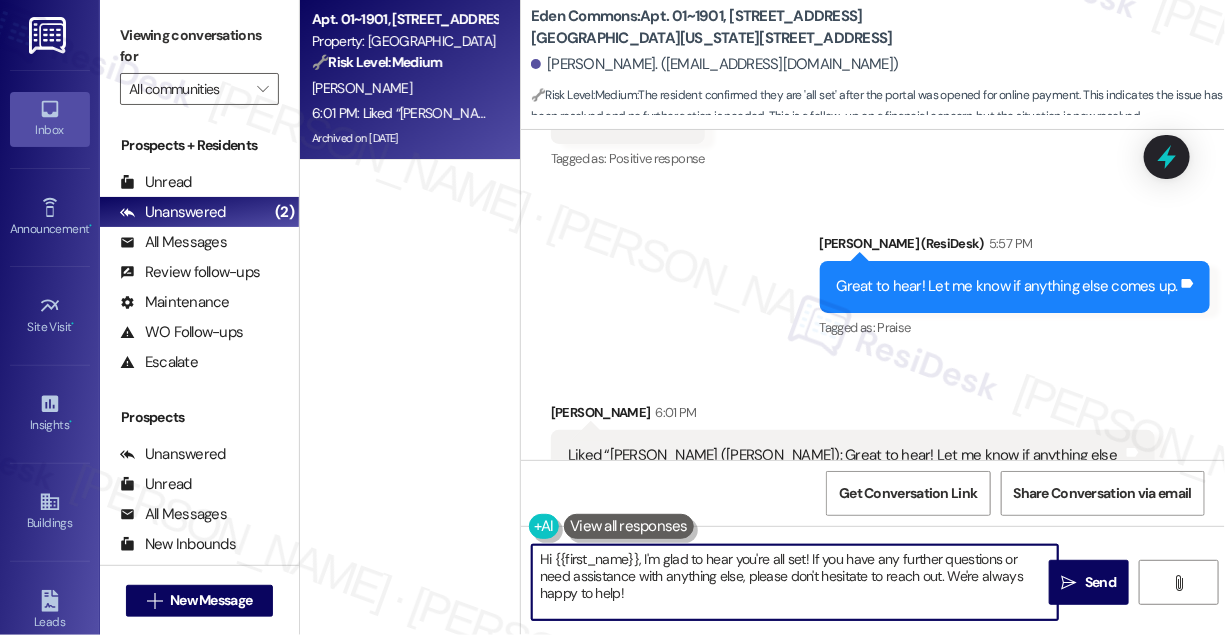 click on "Hi {{first_name}}, I'm glad to hear you're all set! If you have any further questions or need assistance with anything else, please don't hesitate to reach out. We're always happy to help!" at bounding box center (795, 582) 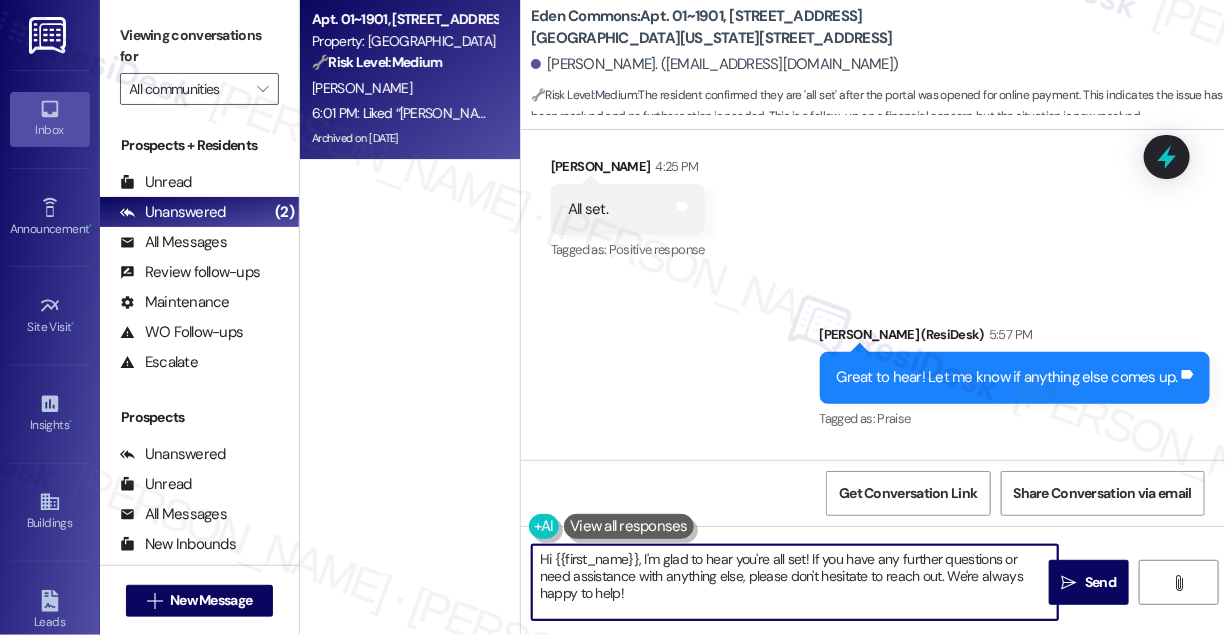 scroll, scrollTop: 9773, scrollLeft: 0, axis: vertical 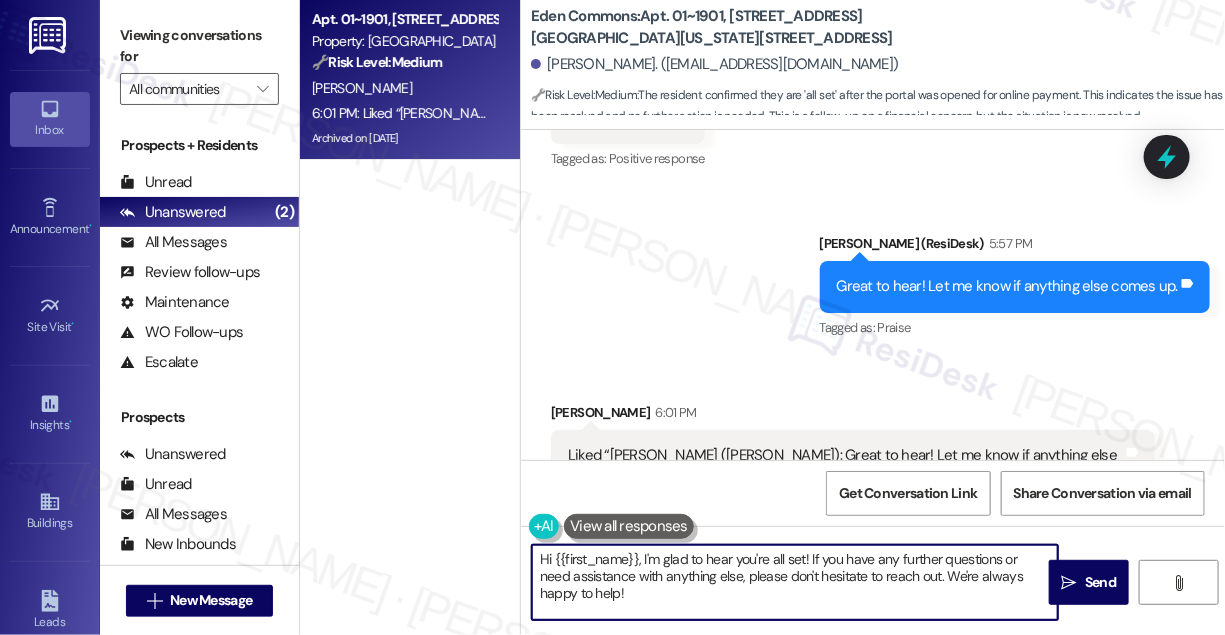 click on "Hi {{first_name}}, I'm glad to hear you're all set! If you have any further questions or need assistance with anything else, please don't hesitate to reach out. We're always happy to help!" at bounding box center (795, 582) 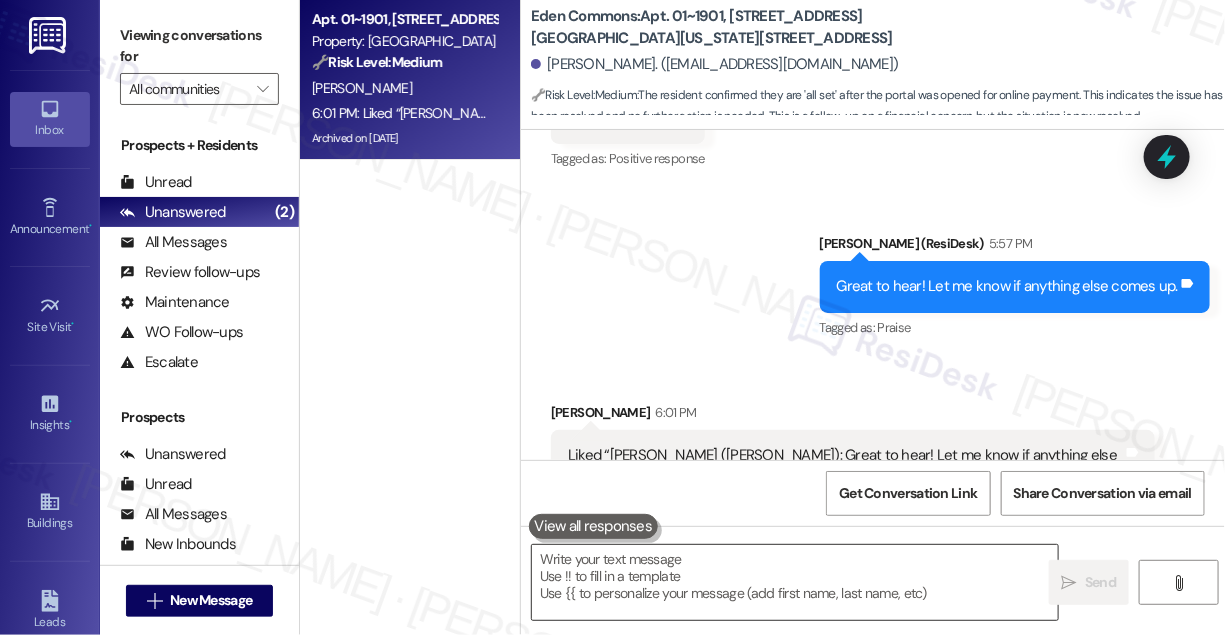 drag, startPoint x: 658, startPoint y: 515, endPoint x: 613, endPoint y: 576, distance: 75.802376 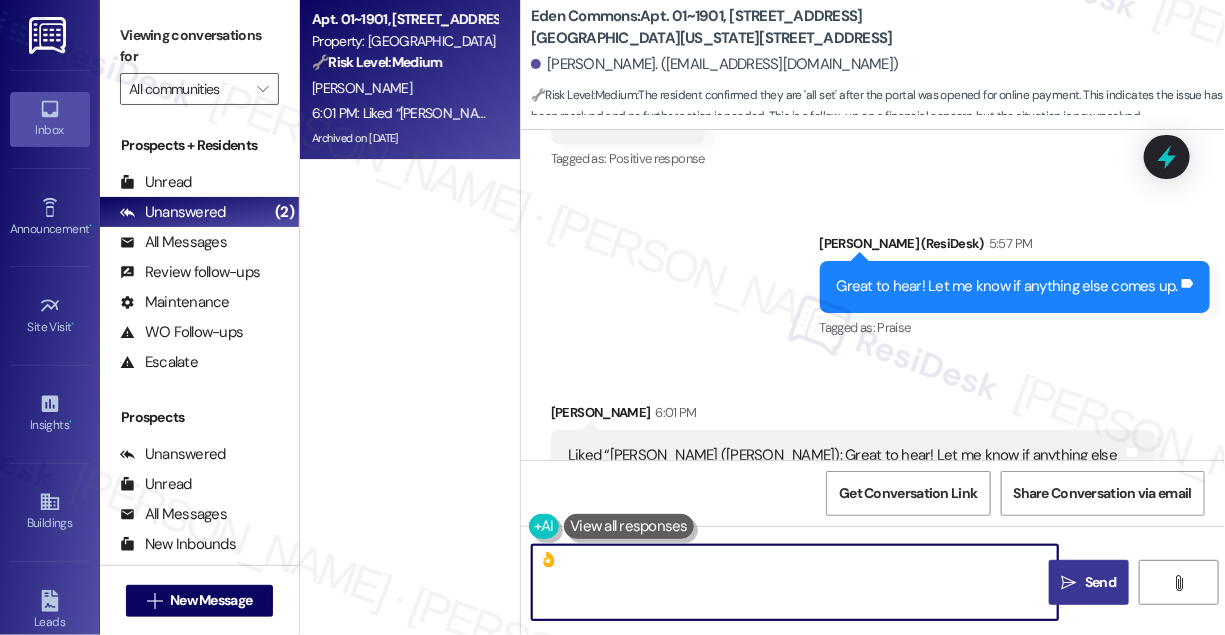 type on "👌" 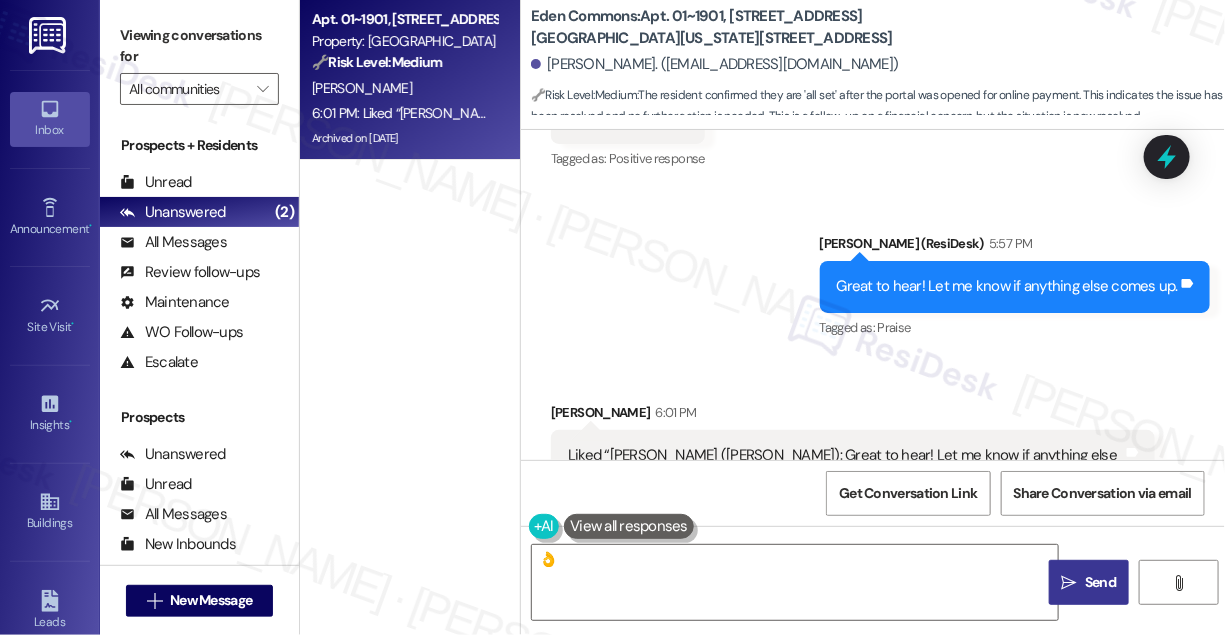 click on " Send" at bounding box center [1089, 582] 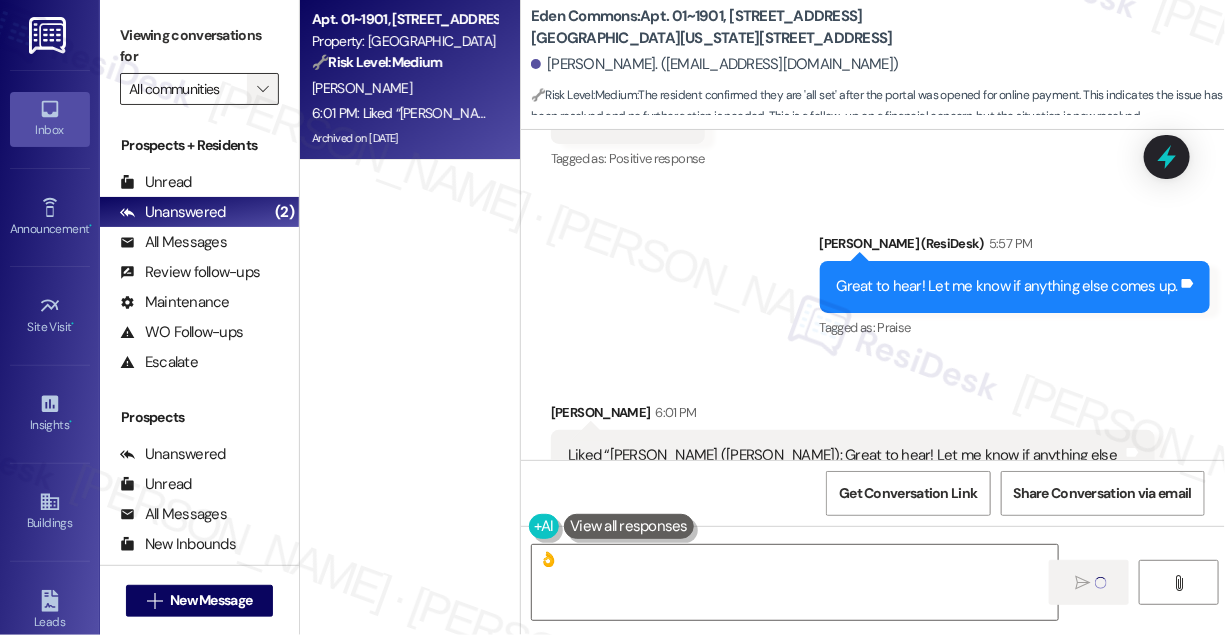 click on "" at bounding box center [262, 89] 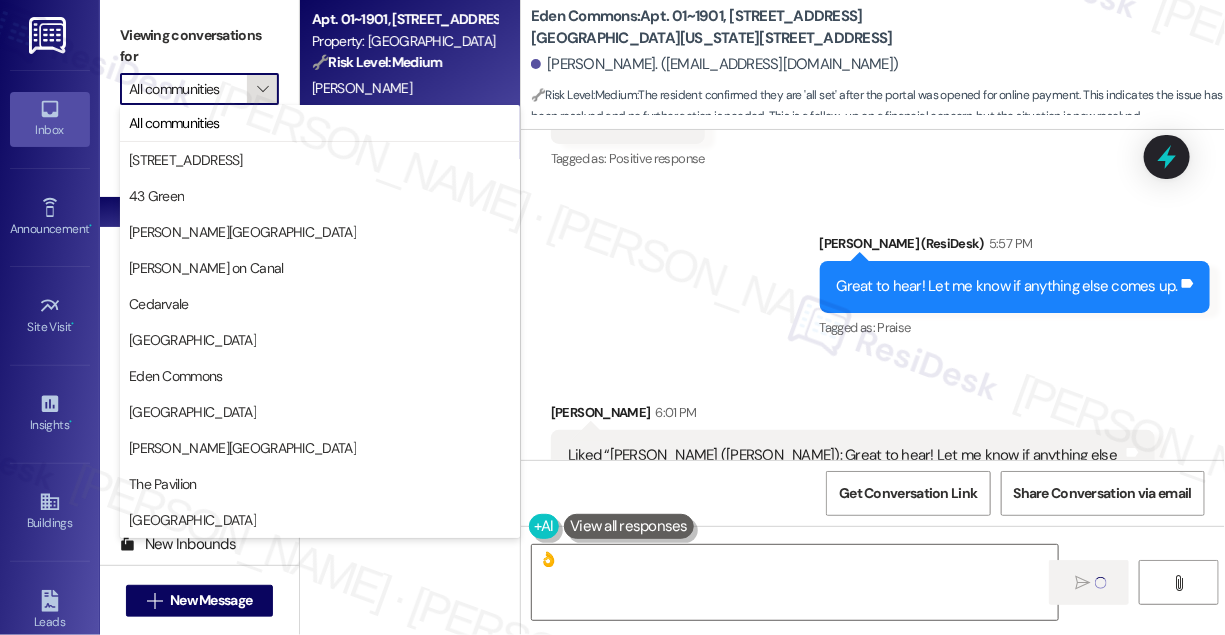 type 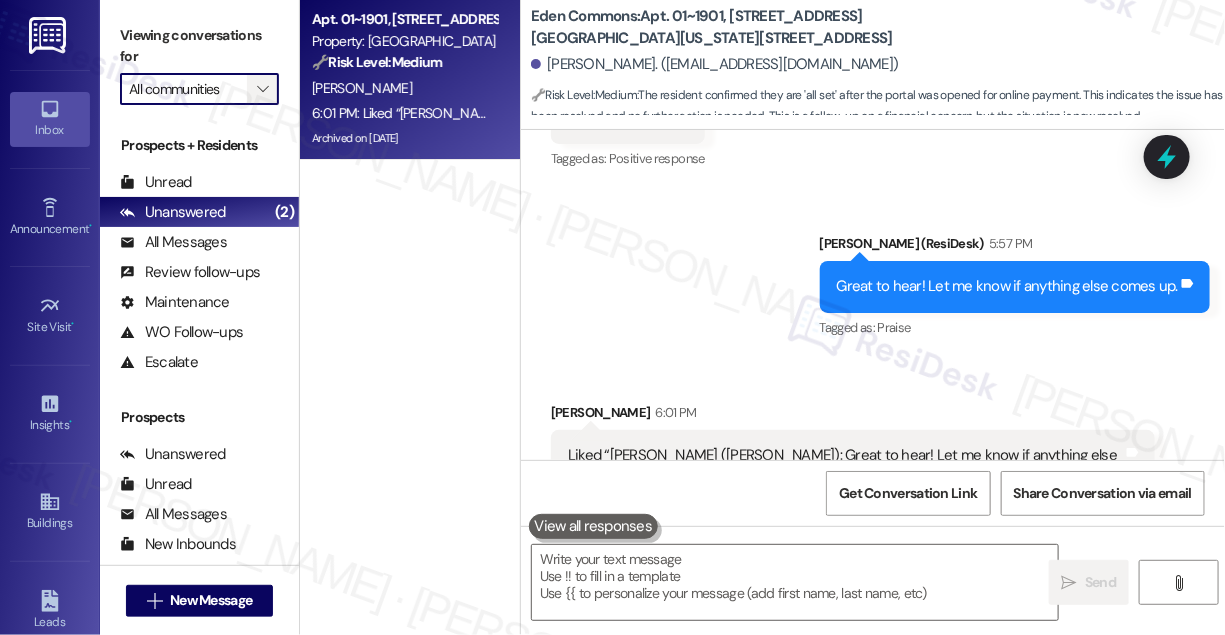 scroll, scrollTop: 9773, scrollLeft: 0, axis: vertical 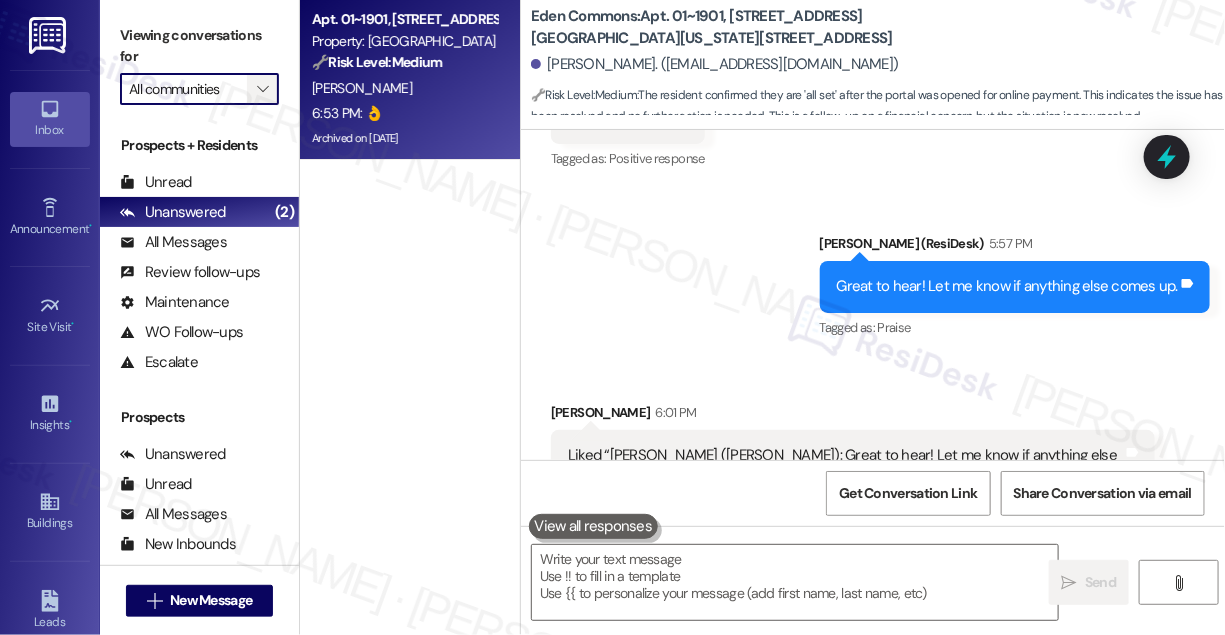 click on "" at bounding box center [262, 89] 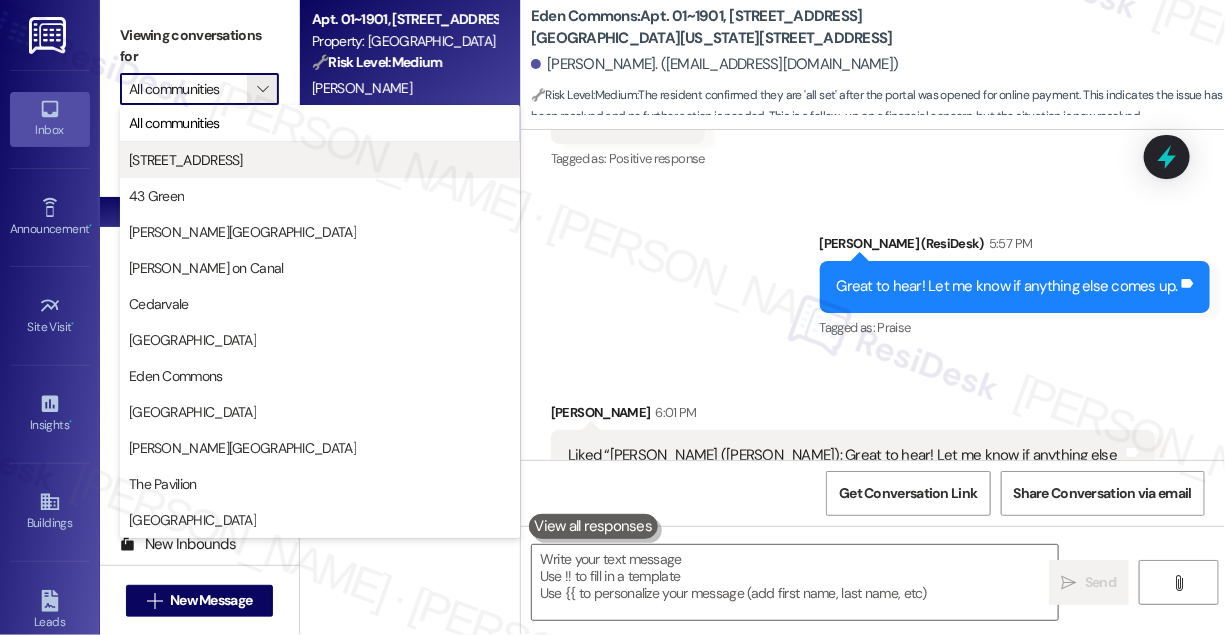 click on "[STREET_ADDRESS]" at bounding box center (320, 160) 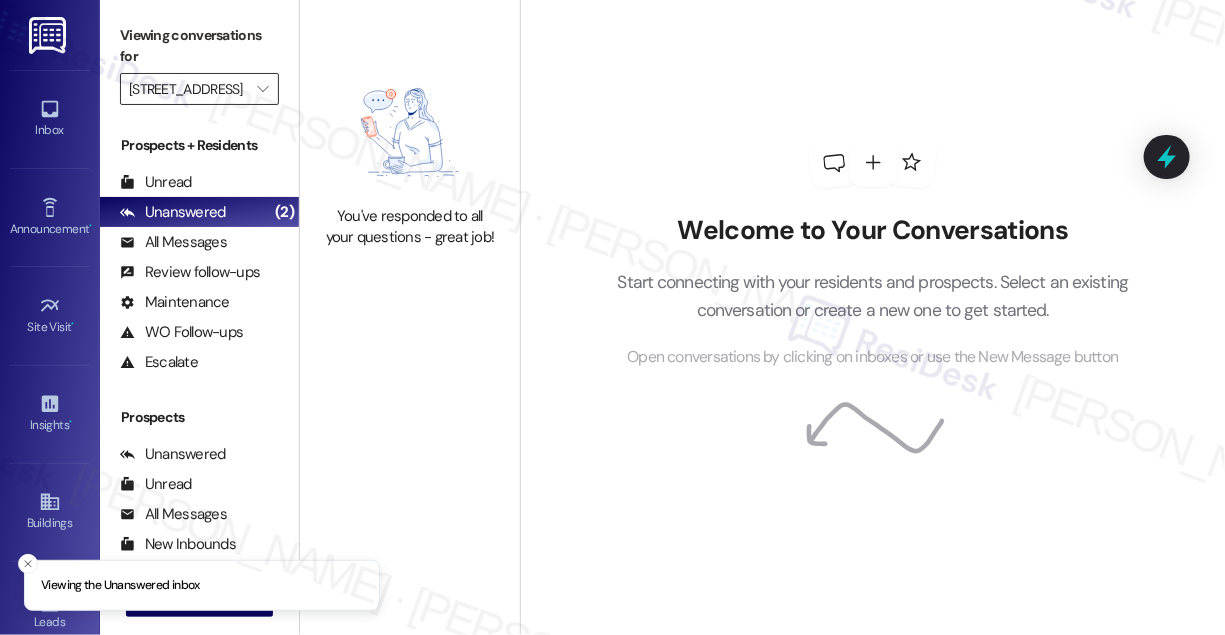 click on "[STREET_ADDRESS]" at bounding box center [188, 89] 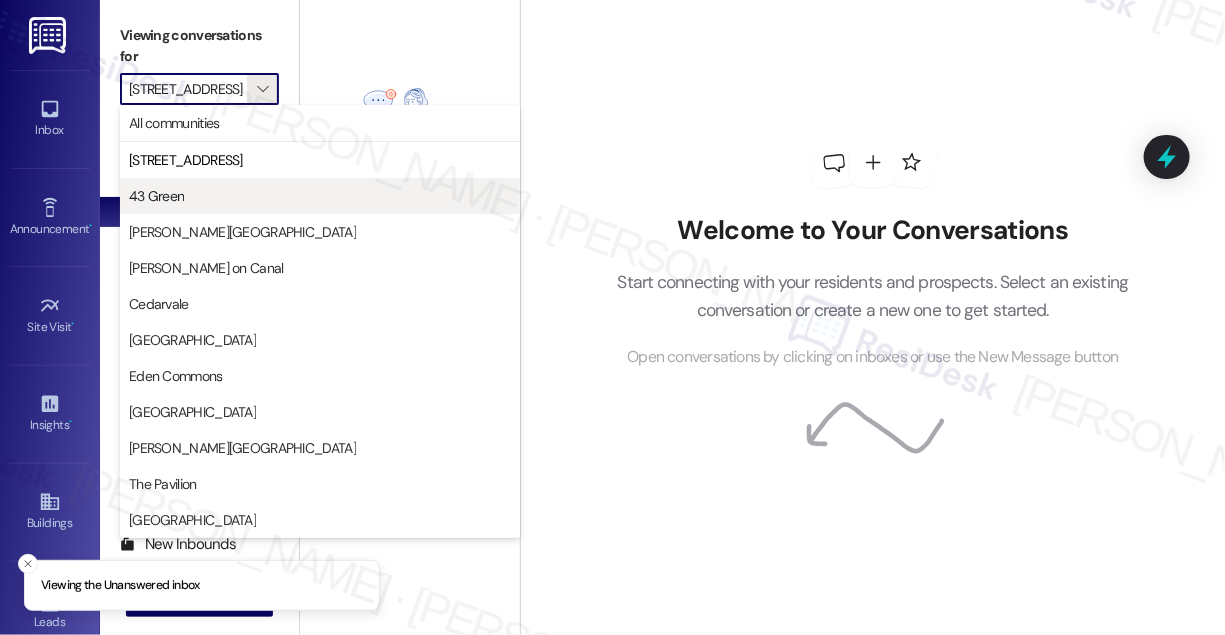 click on "43 Green" at bounding box center [320, 196] 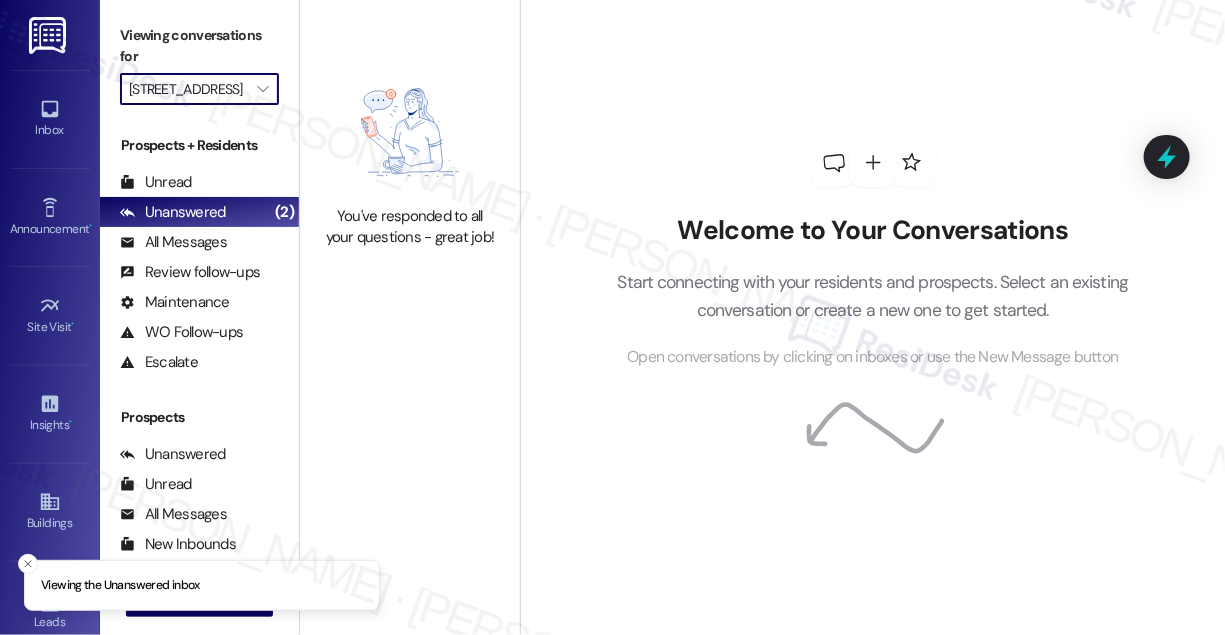 type on "43 Green" 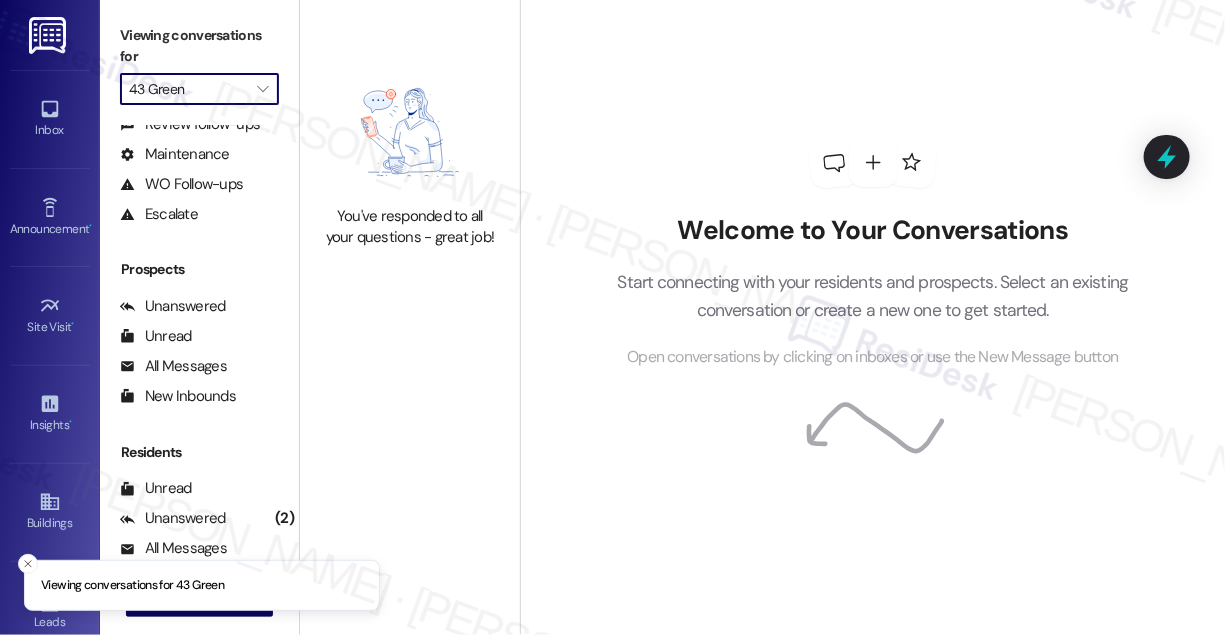 scroll, scrollTop: 261, scrollLeft: 0, axis: vertical 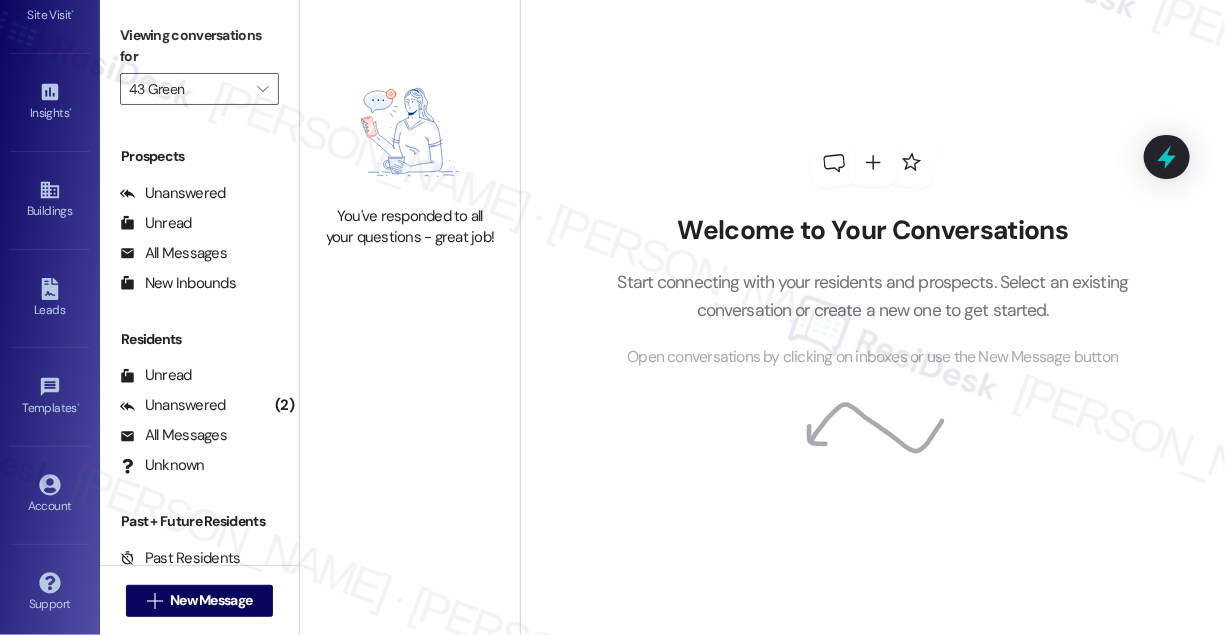 click on "Account   Go to Account" at bounding box center [50, 495] 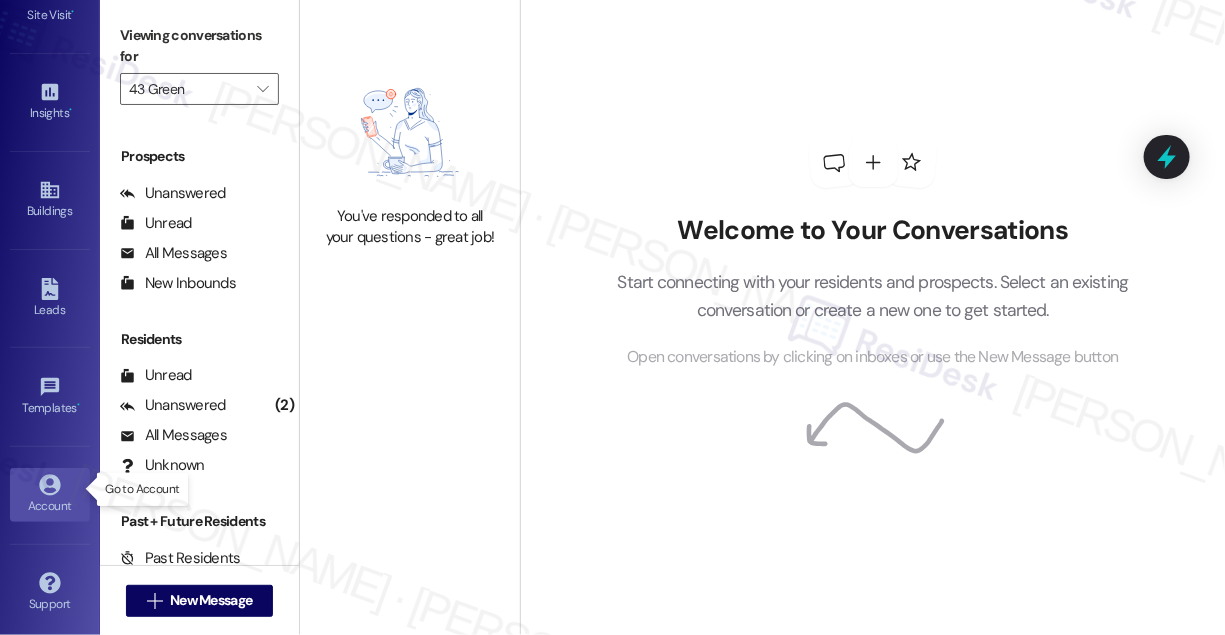 click on "Account" at bounding box center (50, 506) 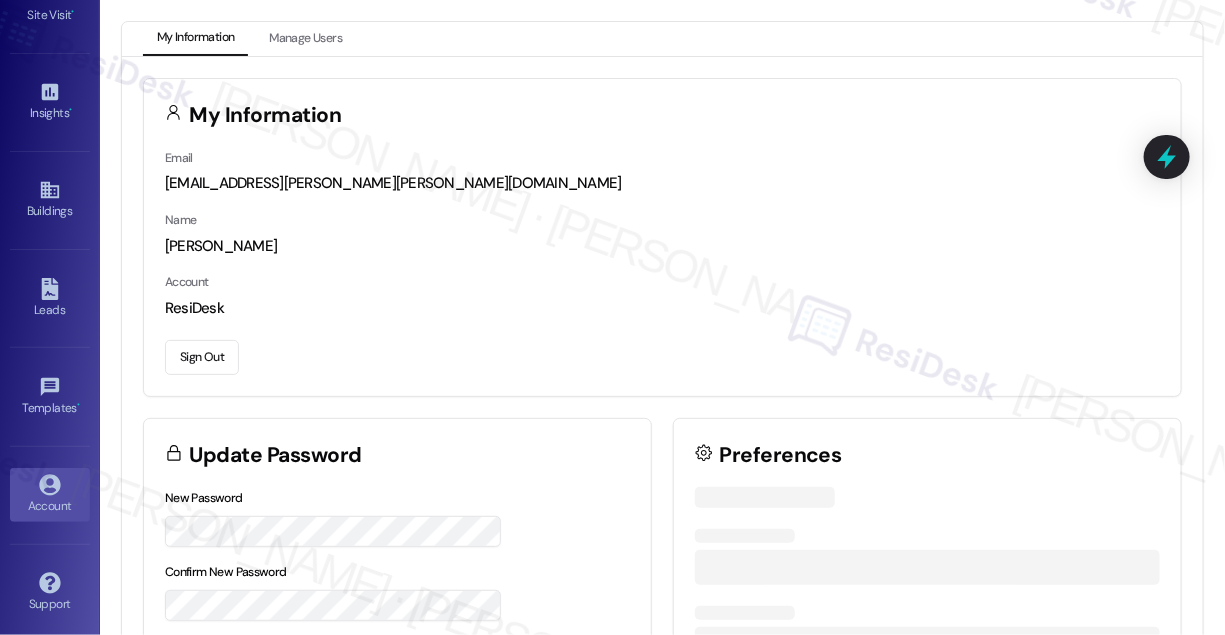click on "Sign Out" at bounding box center (202, 357) 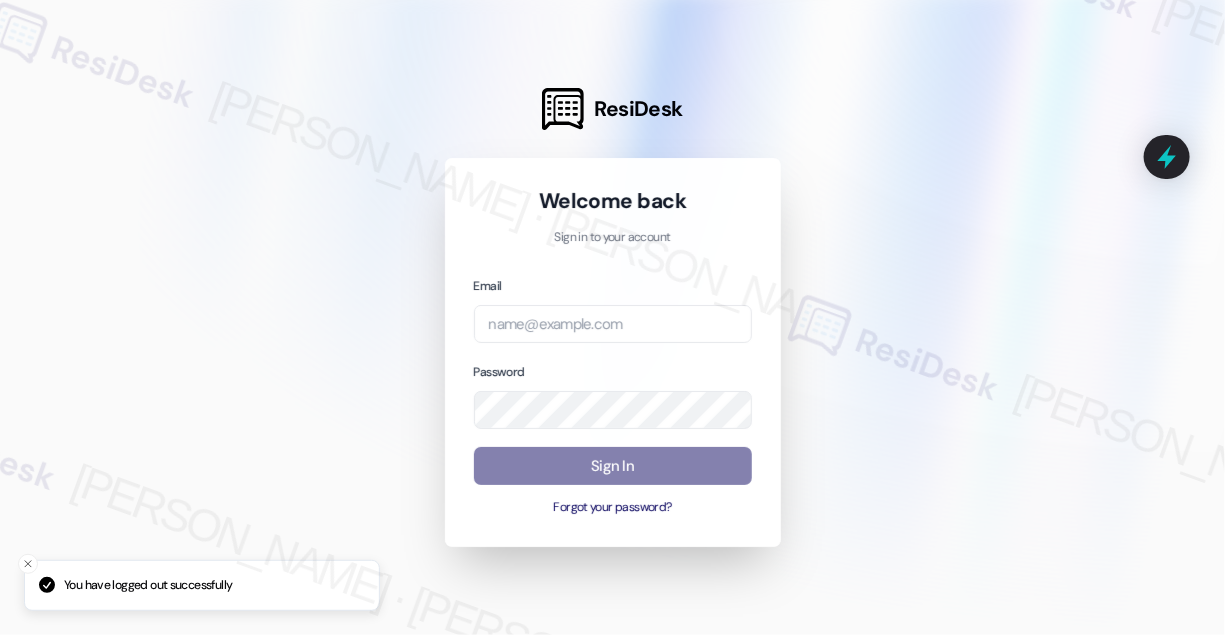 click on "Email Password Sign In Forgot your password?" at bounding box center [613, 396] 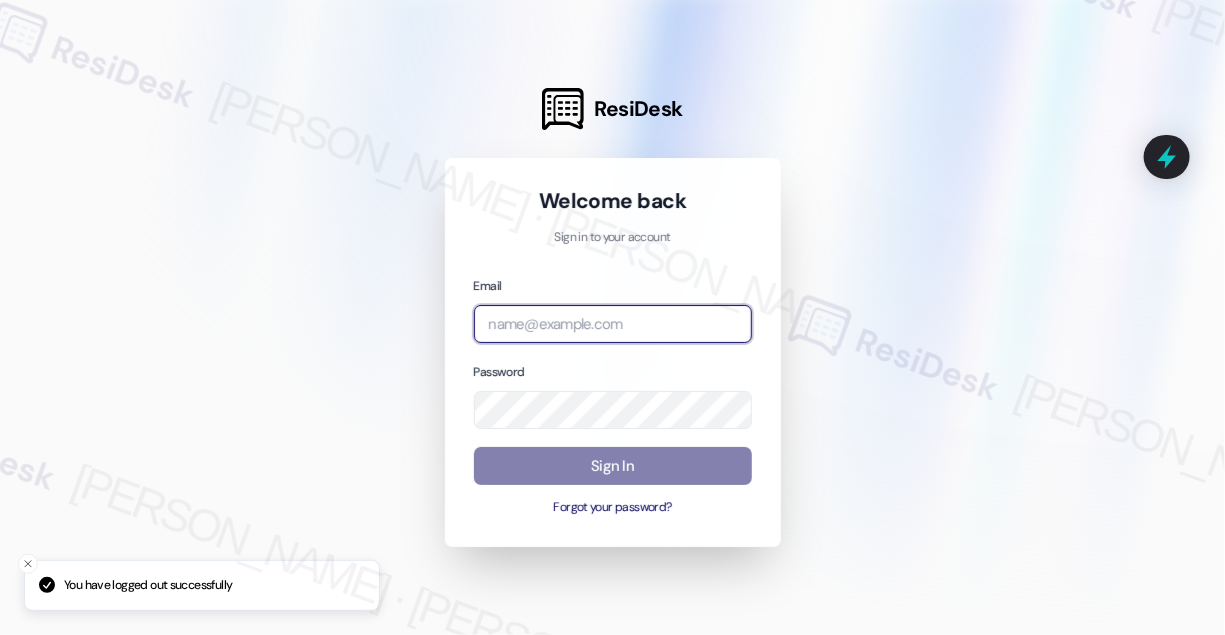 drag, startPoint x: 584, startPoint y: 328, endPoint x: 605, endPoint y: 318, distance: 23.259407 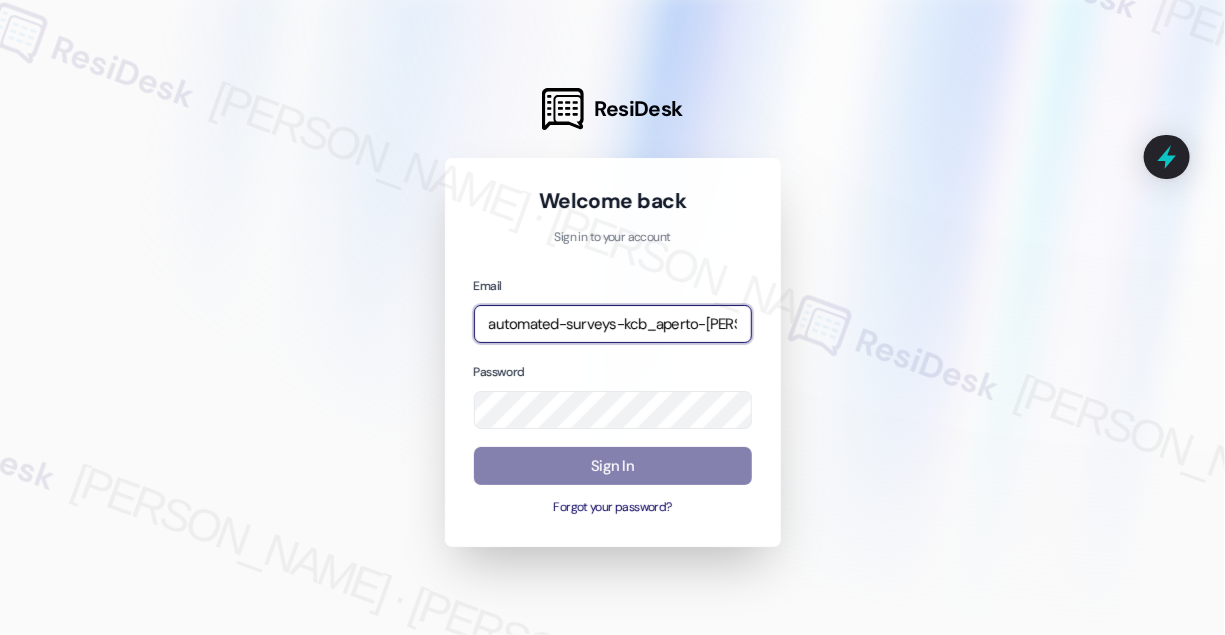 type on "automated-surveys-kcb_aperto-[PERSON_NAME].[PERSON_NAME]@kcb_[DOMAIN_NAME]" 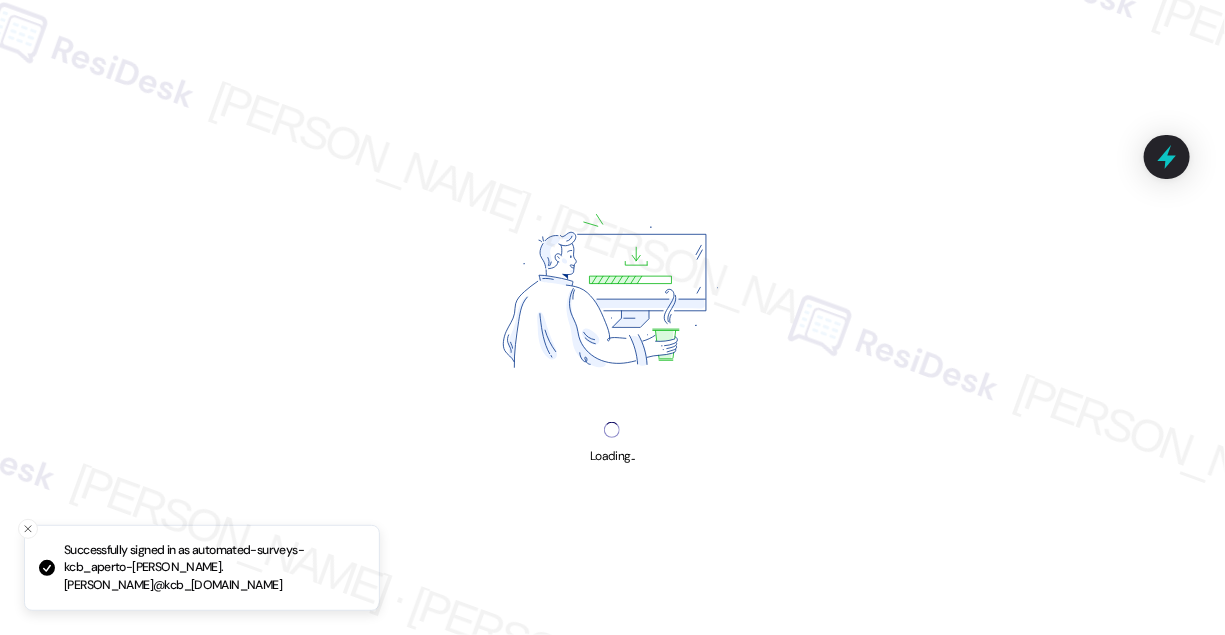 click on "Loading..." at bounding box center (612, 317) 